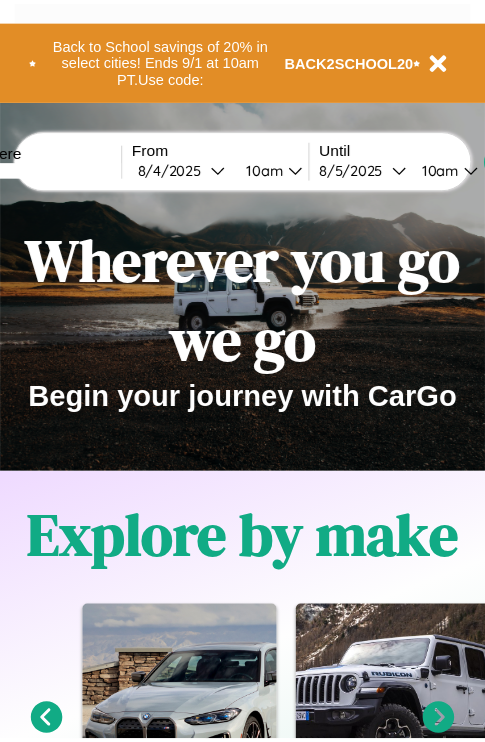 scroll, scrollTop: 0, scrollLeft: 0, axis: both 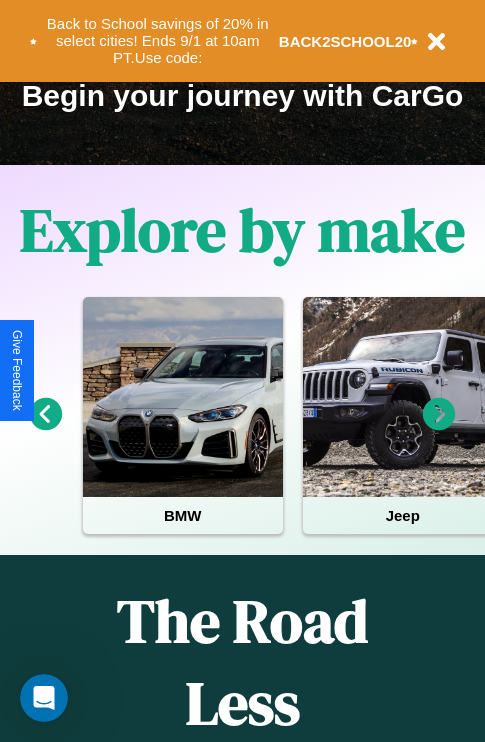 click 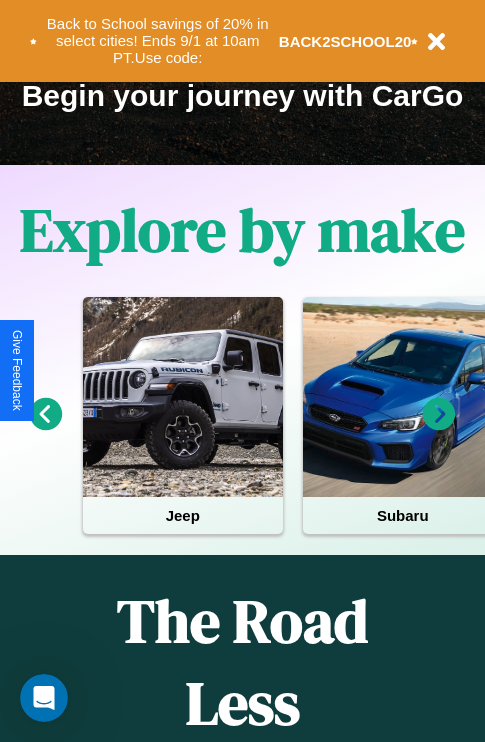 click 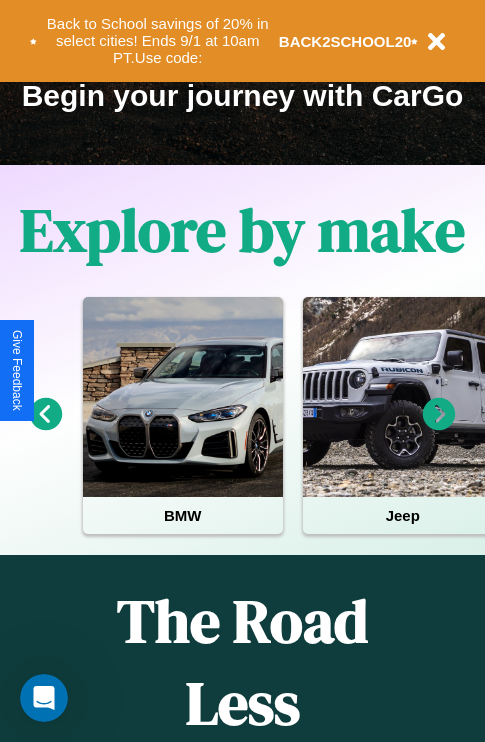 click 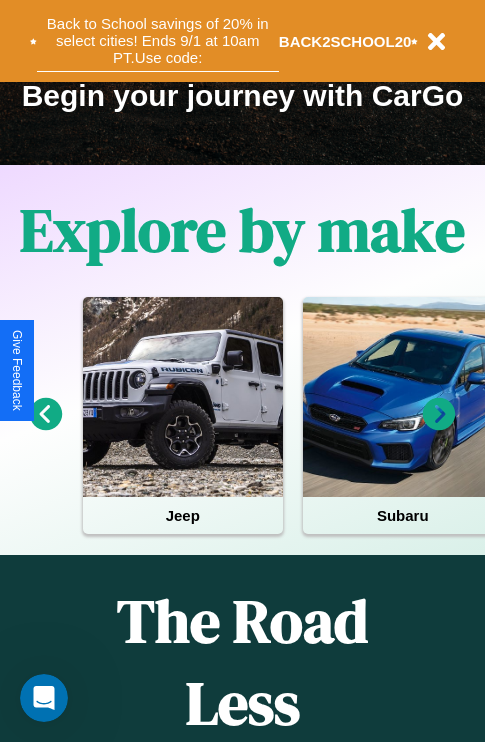 click on "Back to School savings of 20% in select cities! Ends 9/1 at 10am PT.  Use code:" at bounding box center [158, 41] 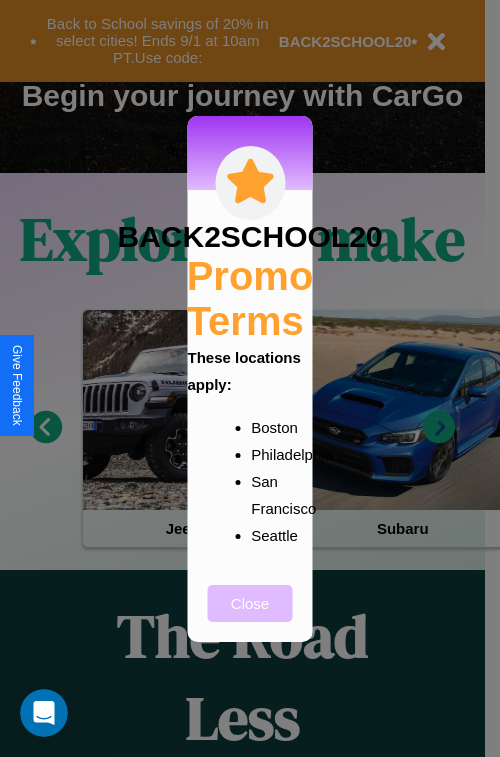 click on "Close" at bounding box center [250, 603] 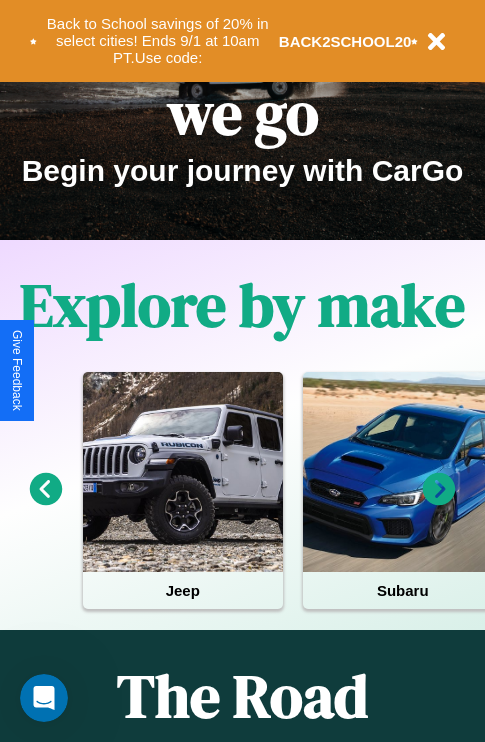 scroll, scrollTop: 0, scrollLeft: 0, axis: both 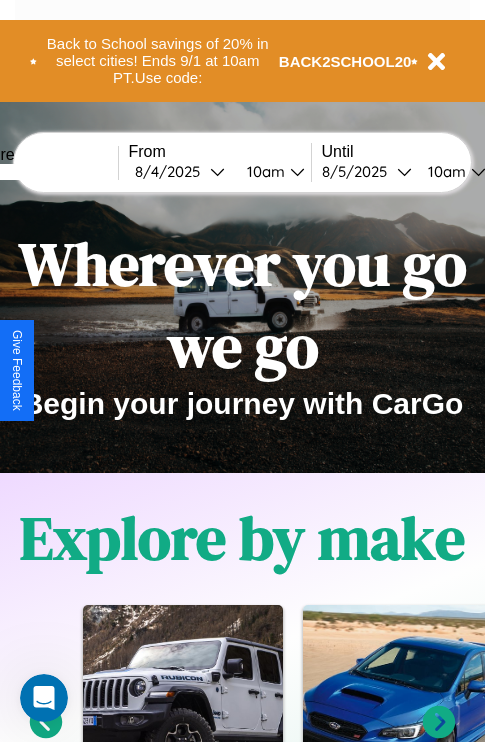 click at bounding box center [43, 172] 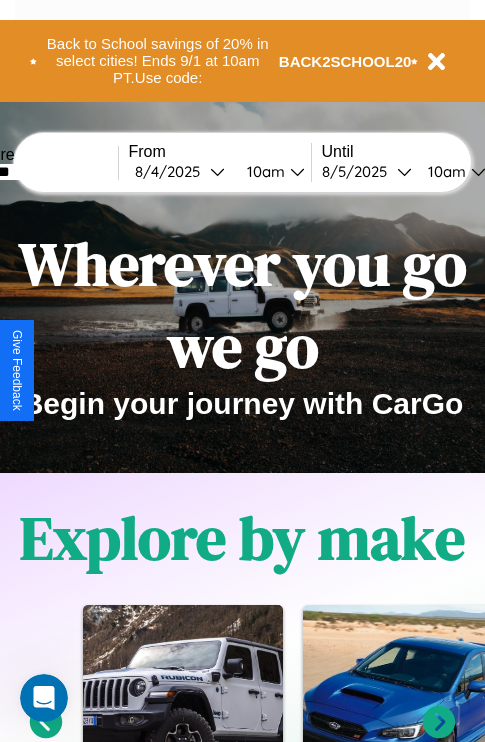 type on "*******" 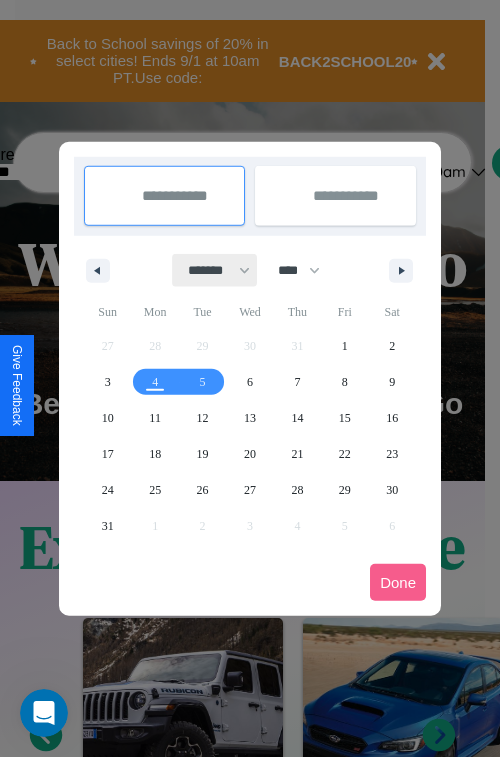 click on "******* ******** ***** ***** *** **** **** ****** ********* ******* ******** ********" at bounding box center (215, 270) 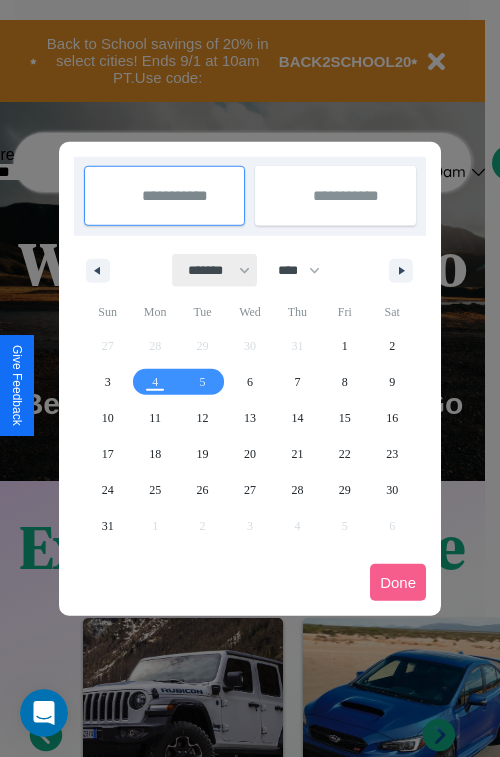 select on "**" 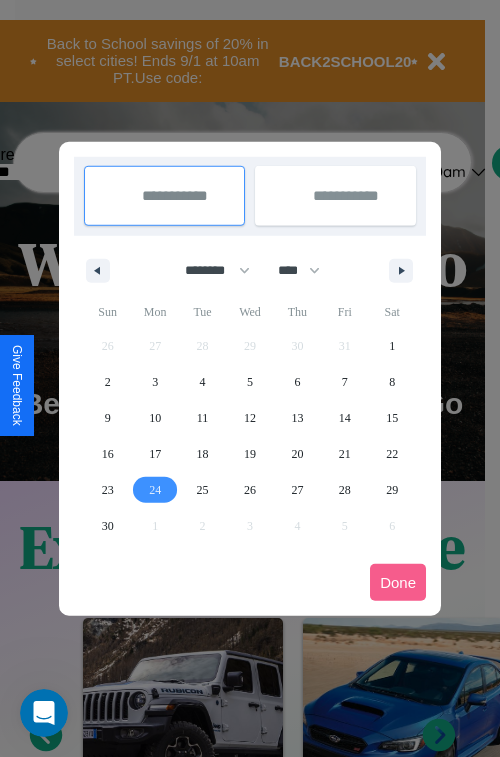 click on "24" at bounding box center (155, 490) 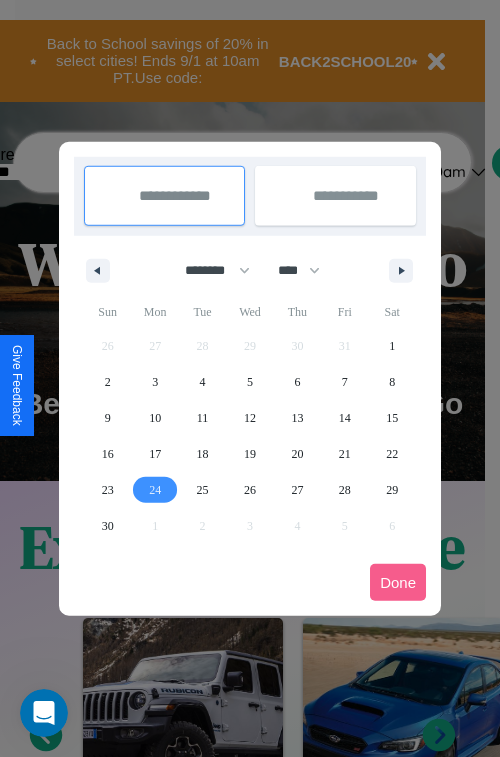 type on "**********" 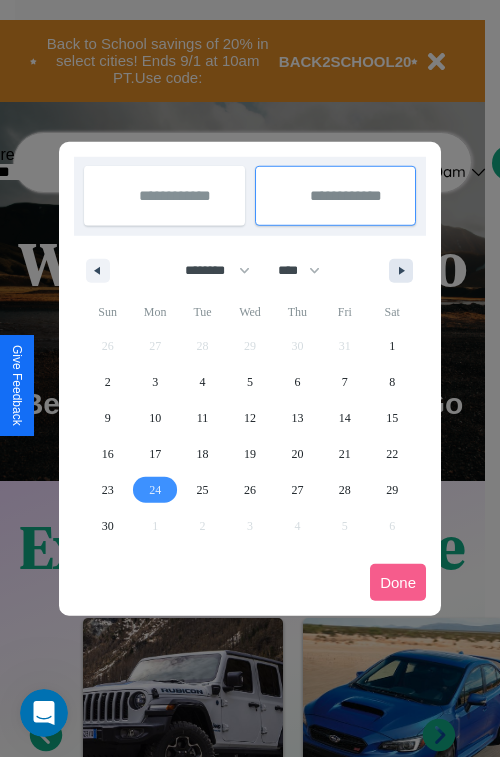click at bounding box center (405, 271) 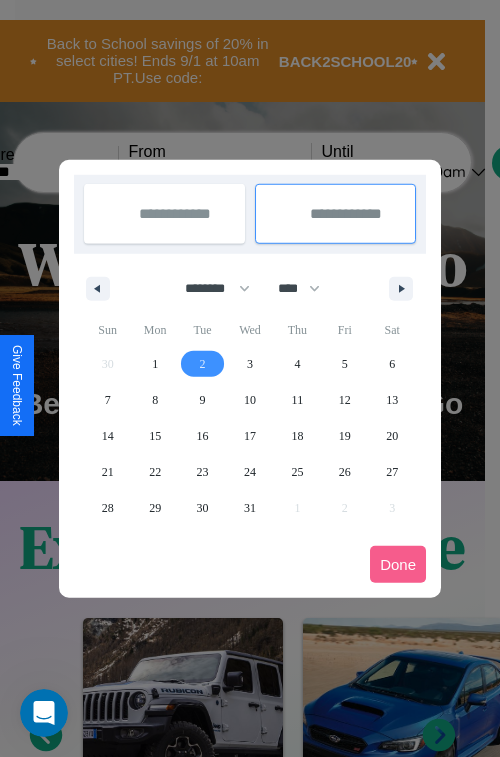 click on "2" at bounding box center [203, 364] 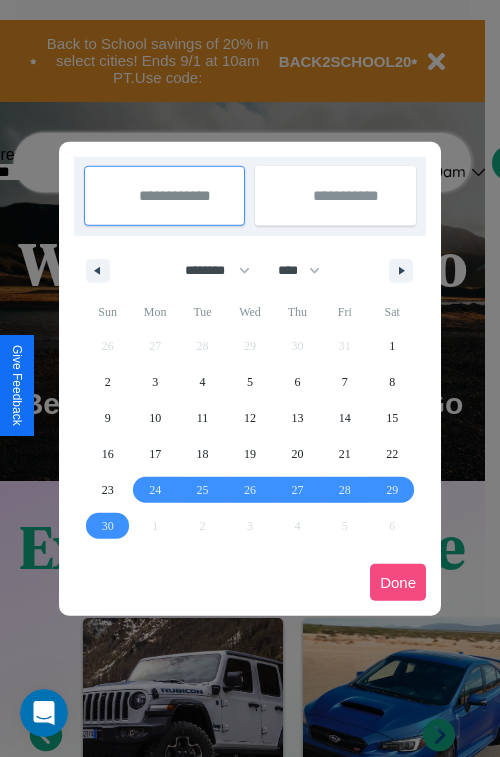 click on "Done" at bounding box center [398, 582] 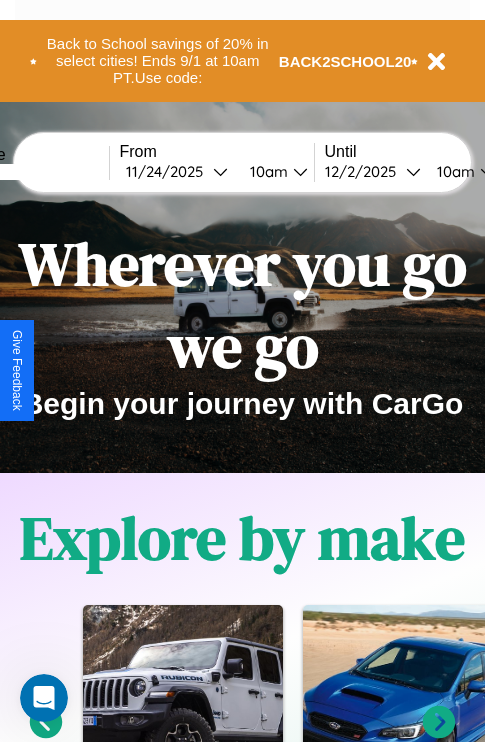 scroll, scrollTop: 0, scrollLeft: 77, axis: horizontal 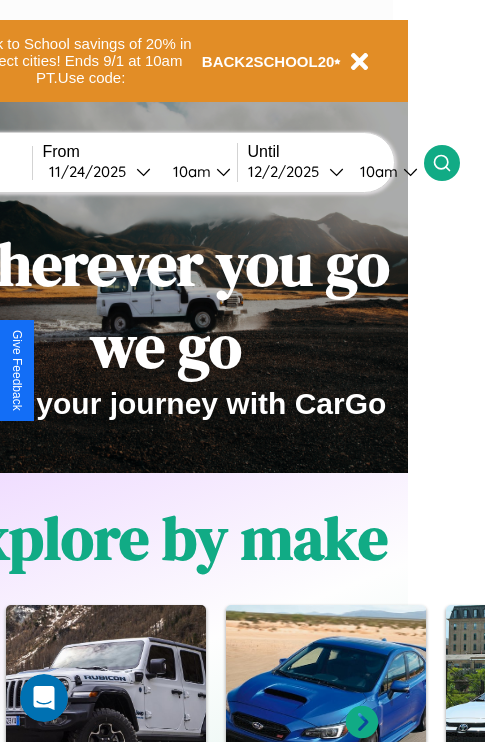 click 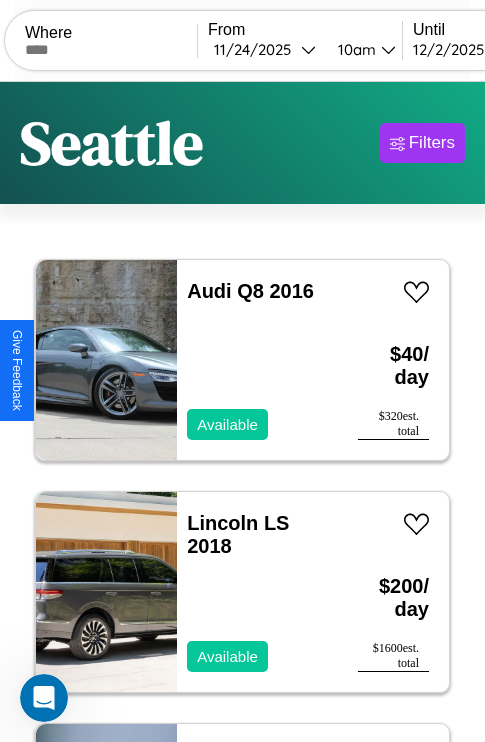 scroll, scrollTop: 95, scrollLeft: 0, axis: vertical 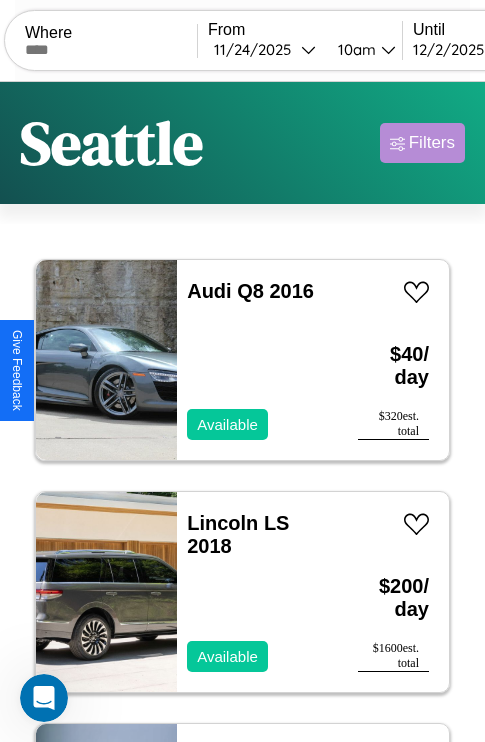 click on "Filters" at bounding box center (432, 143) 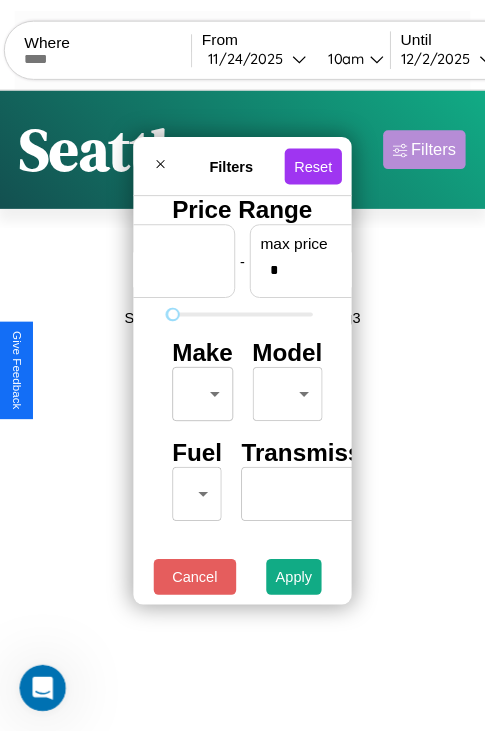 scroll, scrollTop: 0, scrollLeft: 124, axis: horizontal 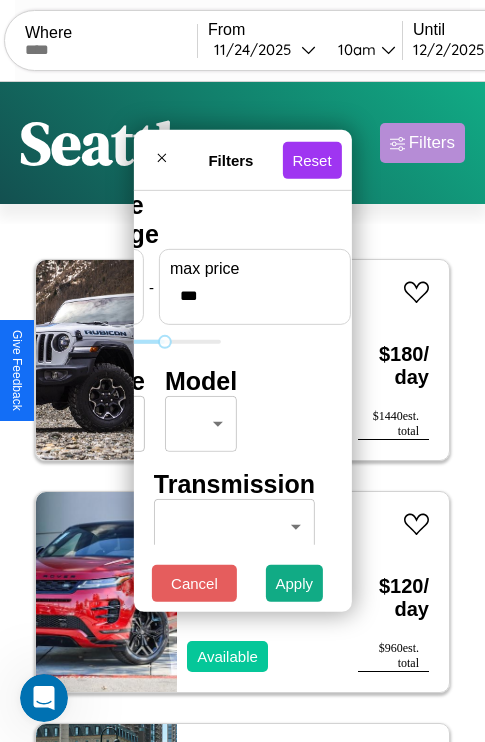type on "***" 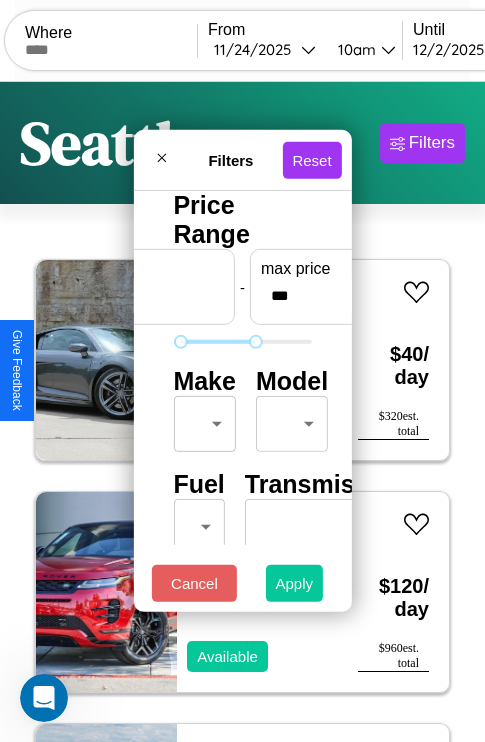 type on "**" 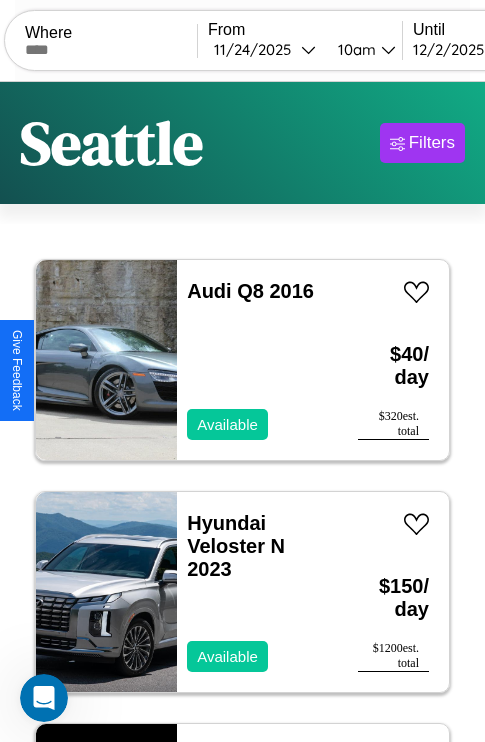 scroll, scrollTop: 95, scrollLeft: 0, axis: vertical 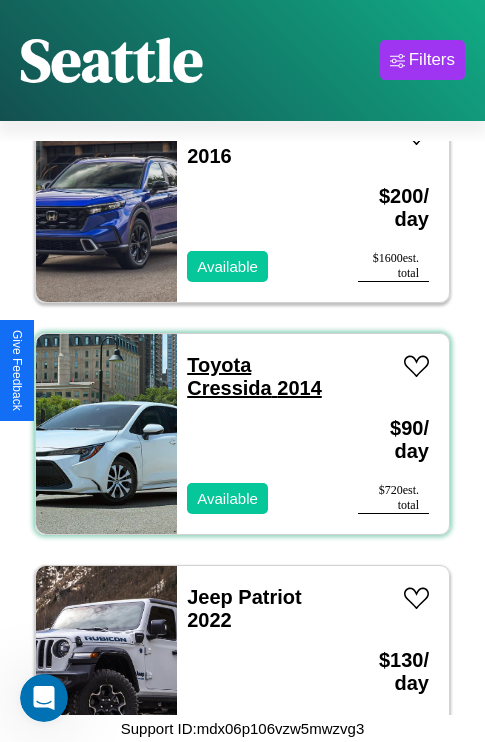 click on "Toyota   Cressida   2014" at bounding box center (254, 376) 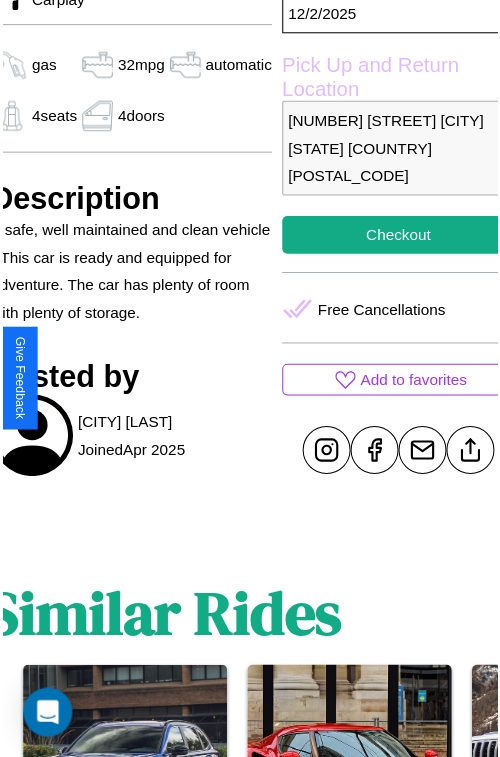 scroll, scrollTop: 577, scrollLeft: 84, axis: both 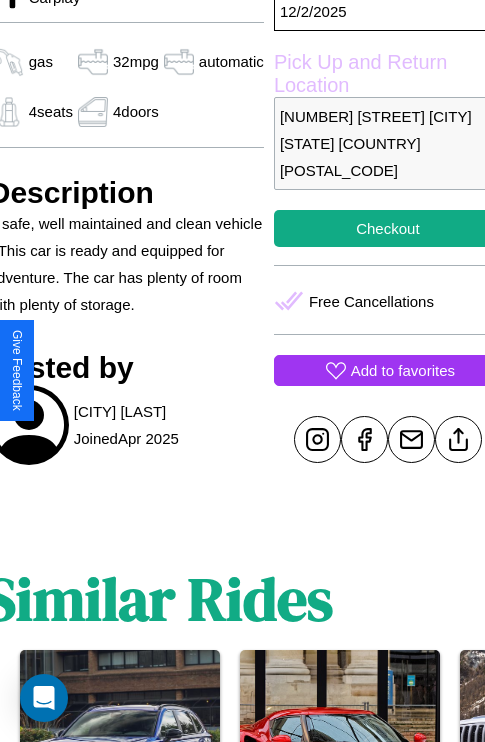 click on "Add to favorites" at bounding box center [403, 370] 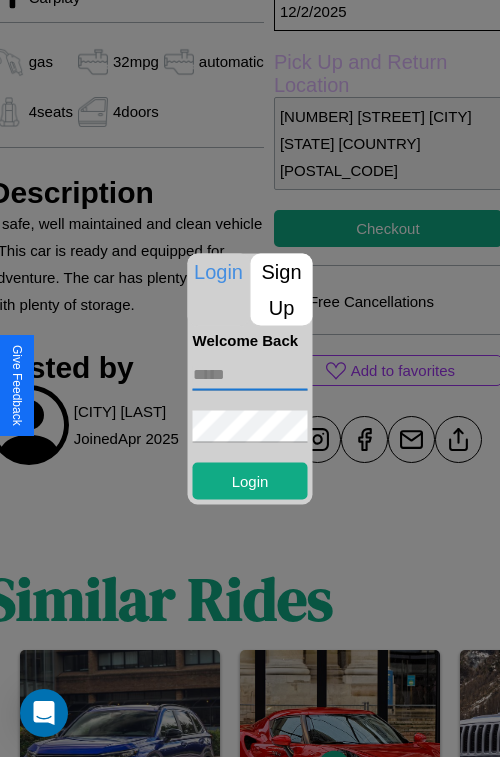 click at bounding box center (250, 374) 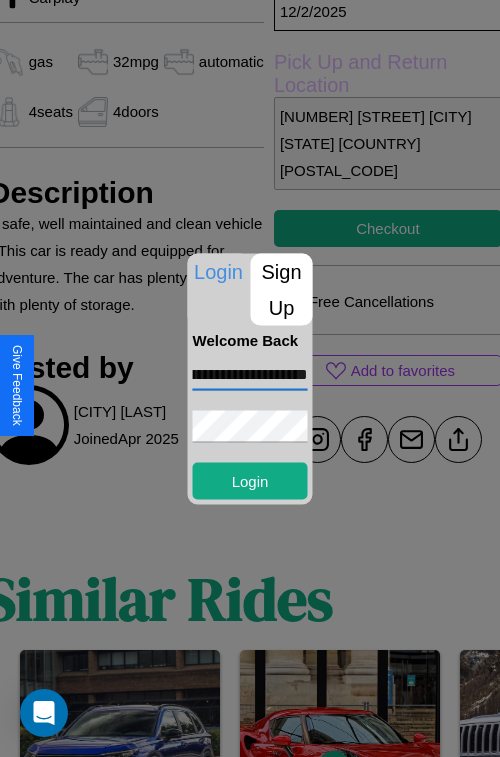 scroll, scrollTop: 0, scrollLeft: 70, axis: horizontal 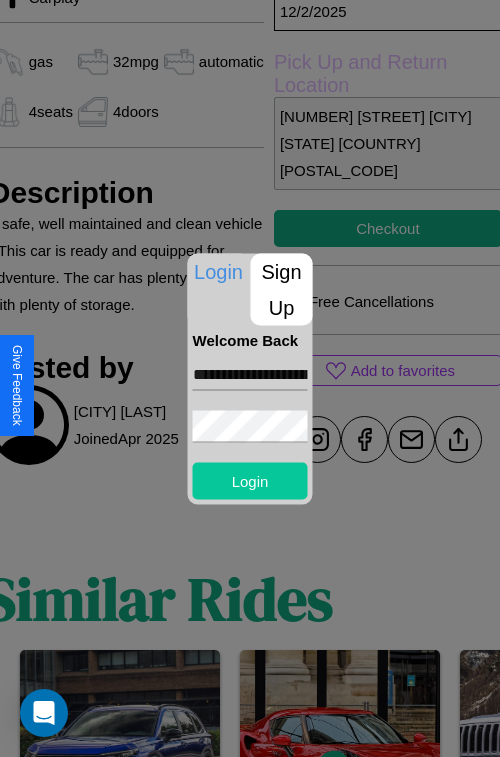 click on "Login" at bounding box center (250, 480) 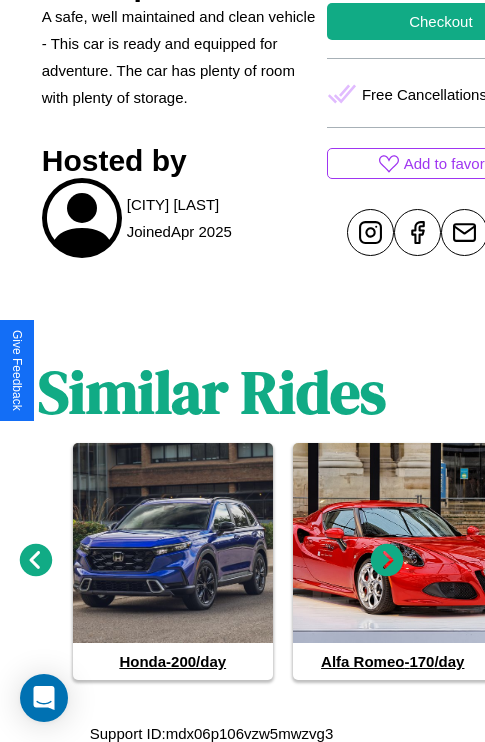 scroll, scrollTop: 789, scrollLeft: 30, axis: both 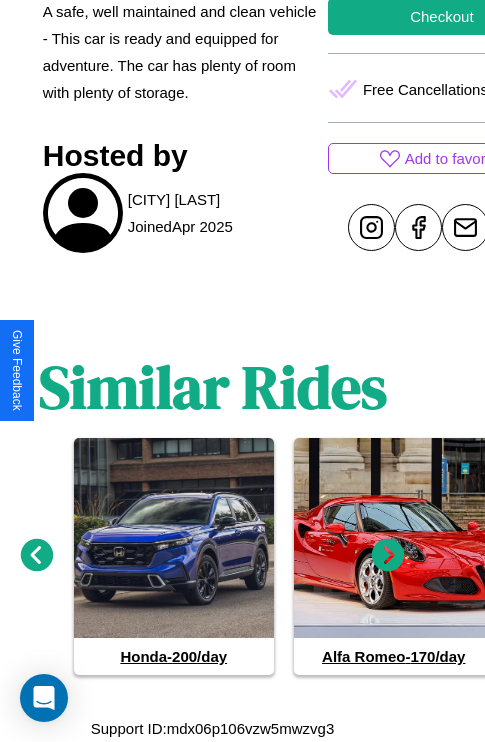 click 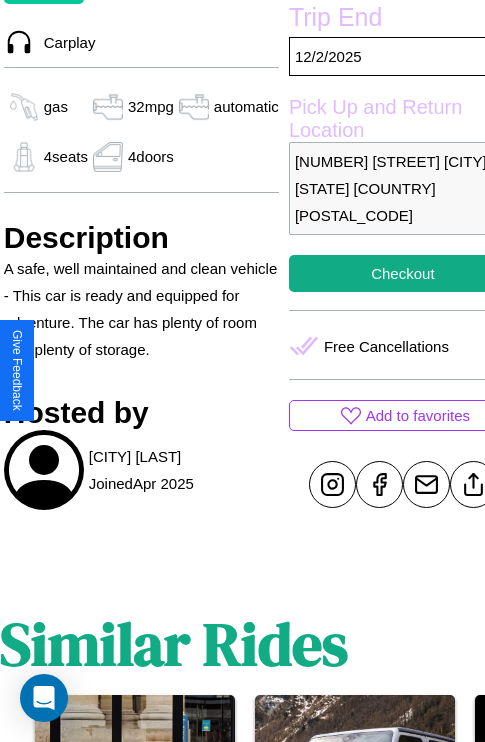 scroll, scrollTop: 435, scrollLeft: 84, axis: both 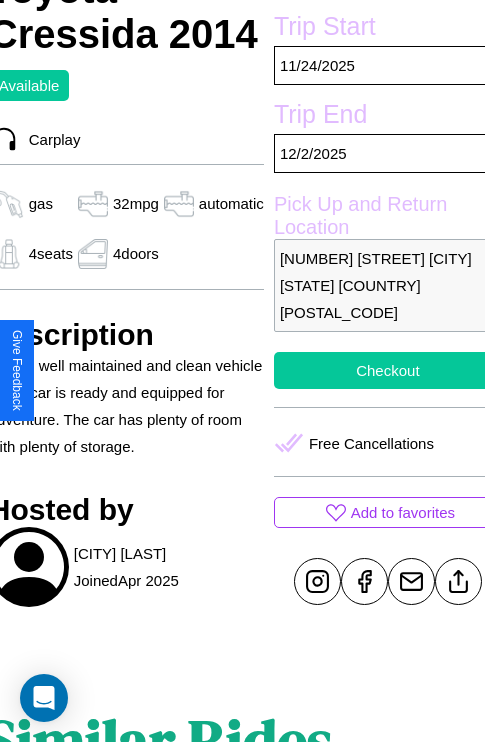 click on "Checkout" at bounding box center [388, 370] 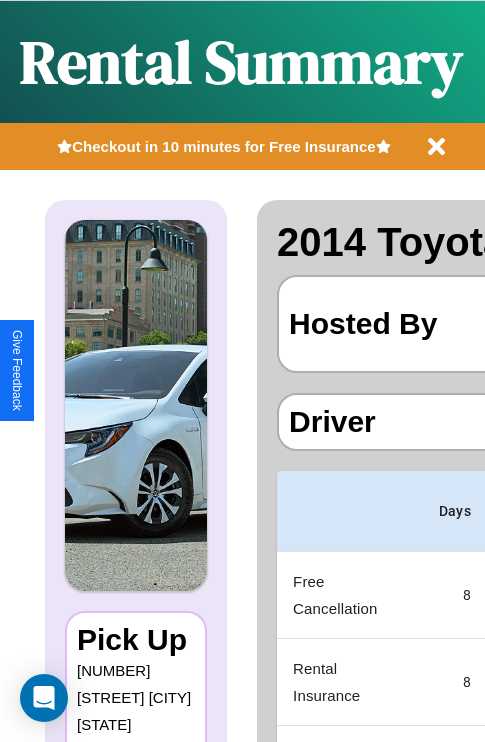 scroll, scrollTop: 0, scrollLeft: 387, axis: horizontal 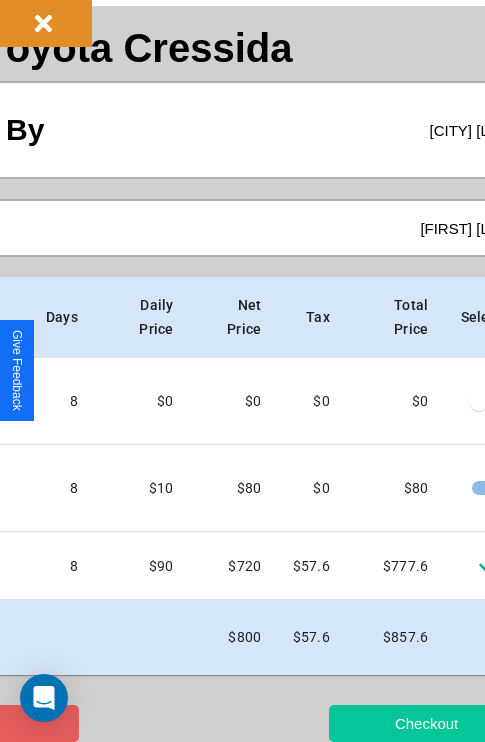 click on "Checkout" at bounding box center (426, 723) 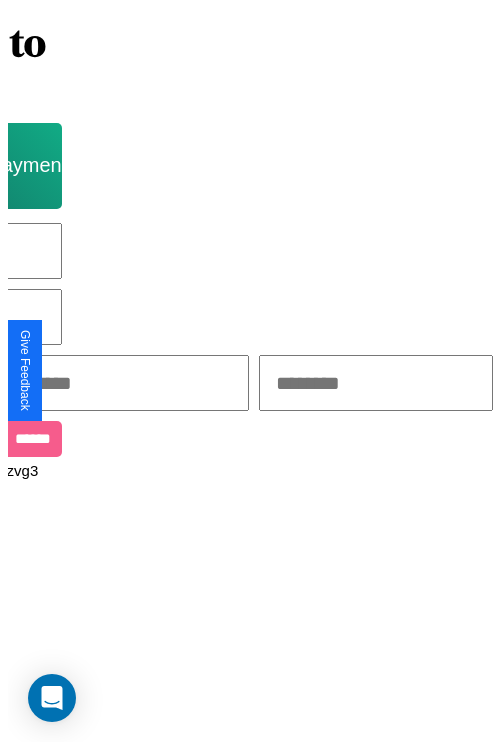 scroll, scrollTop: 0, scrollLeft: 0, axis: both 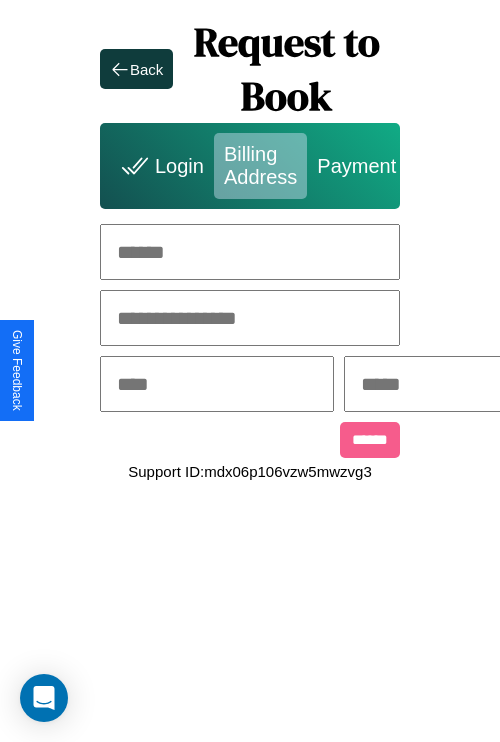 click at bounding box center (250, 252) 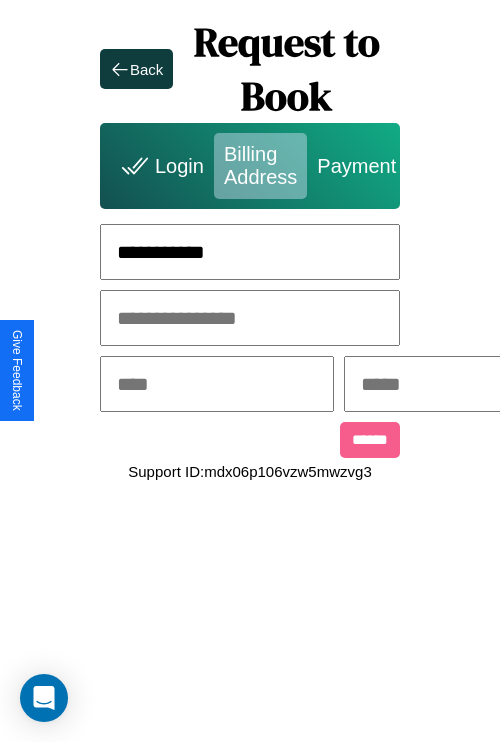 type on "**********" 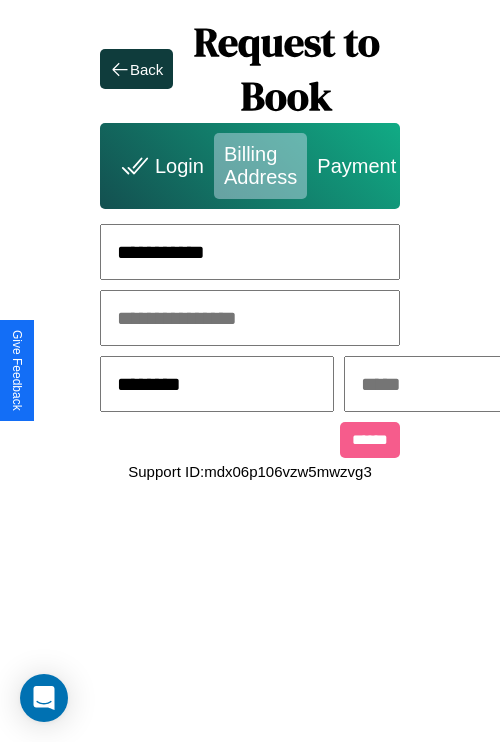 type on "********" 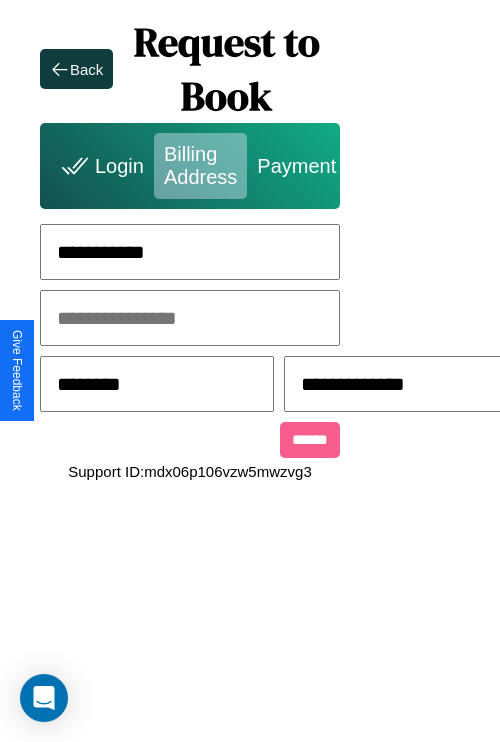 type on "**********" 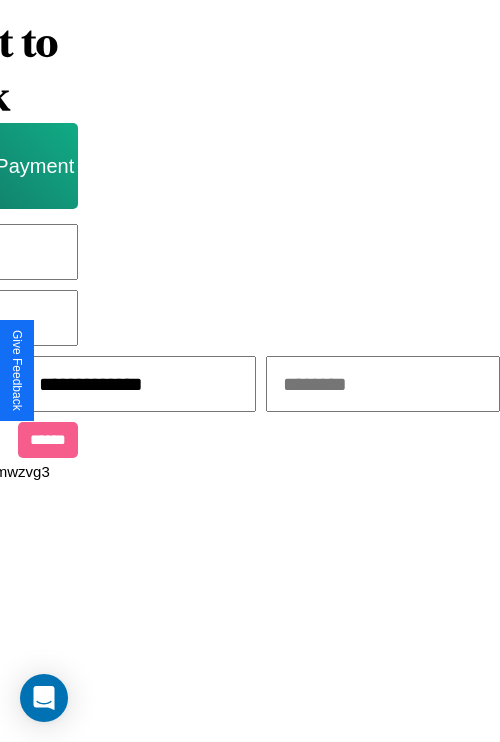 click at bounding box center (383, 384) 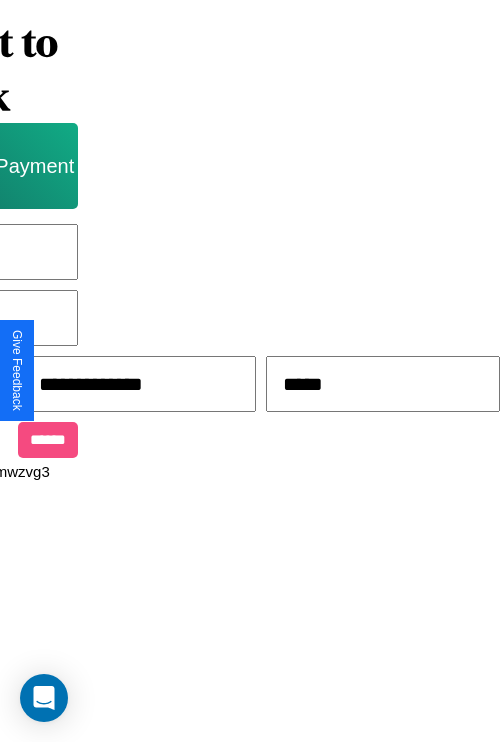 type on "*****" 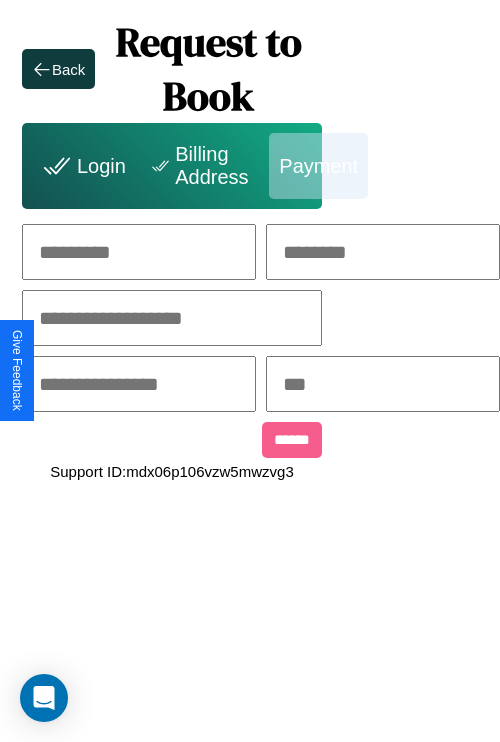 scroll, scrollTop: 0, scrollLeft: 208, axis: horizontal 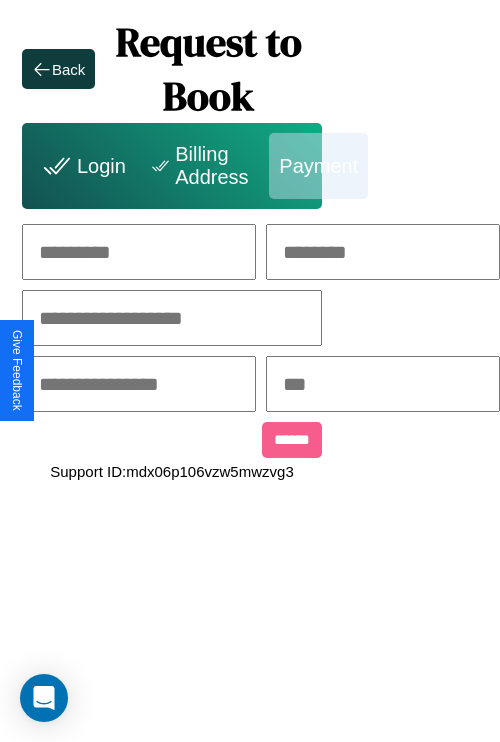 click at bounding box center (139, 252) 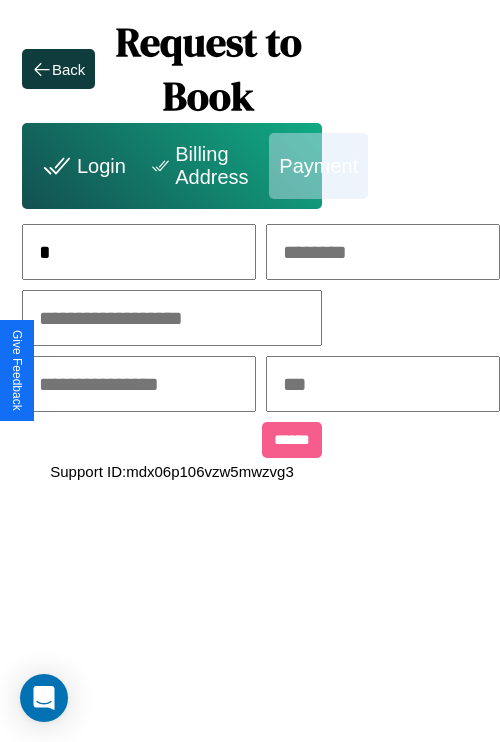 scroll, scrollTop: 0, scrollLeft: 130, axis: horizontal 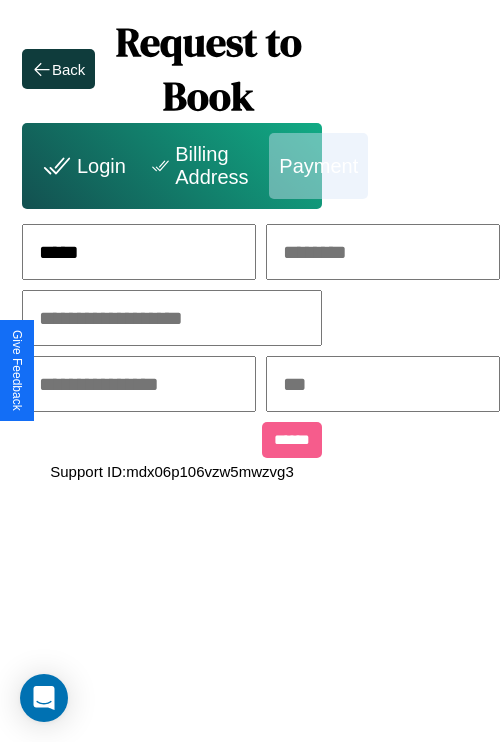 type on "*****" 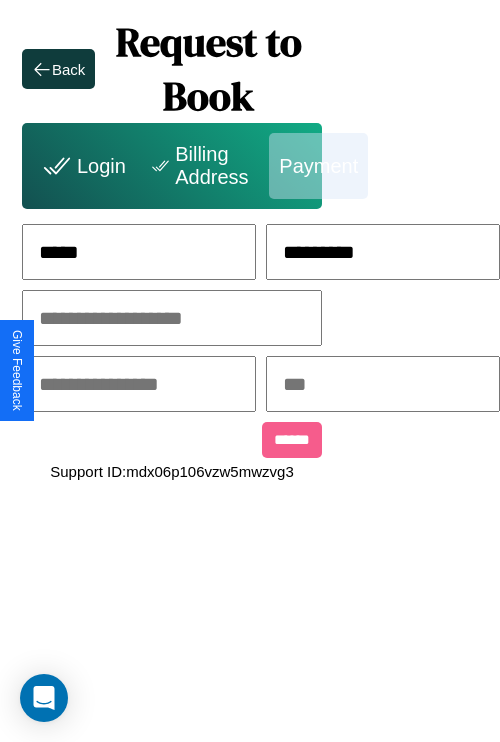 type on "*********" 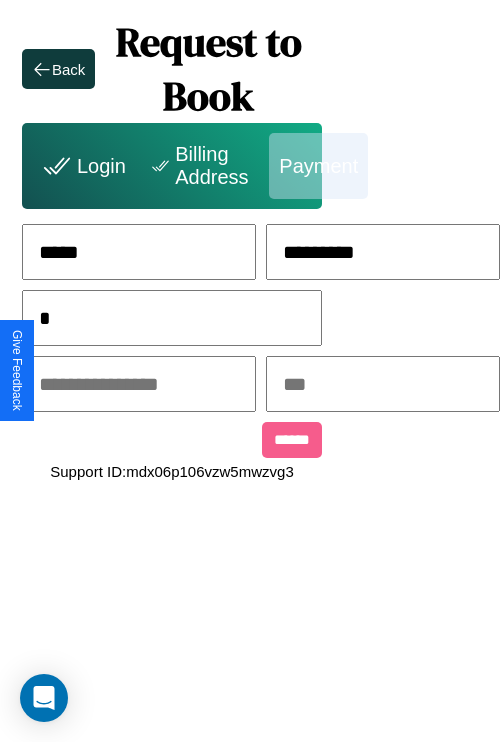 scroll, scrollTop: 0, scrollLeft: 128, axis: horizontal 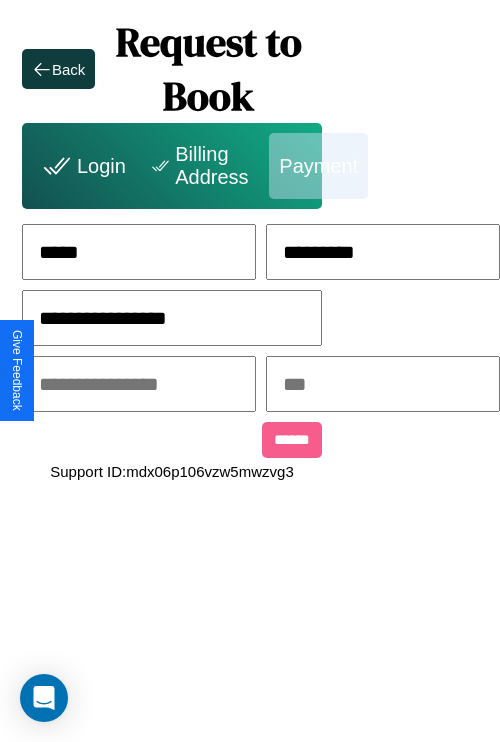 type on "**********" 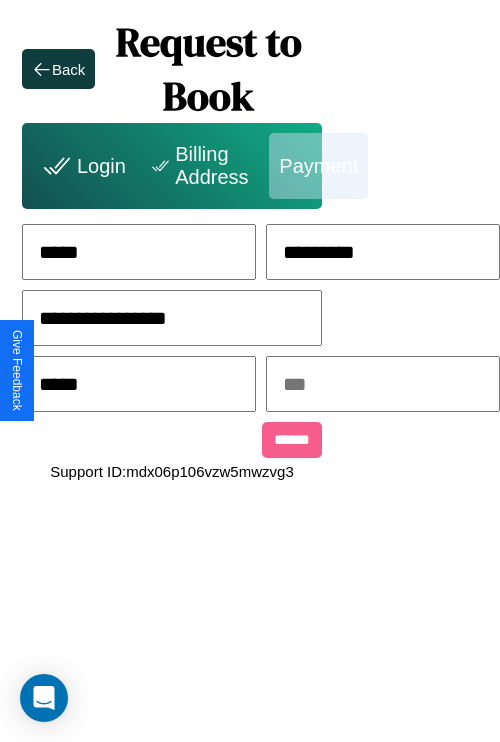 type on "*****" 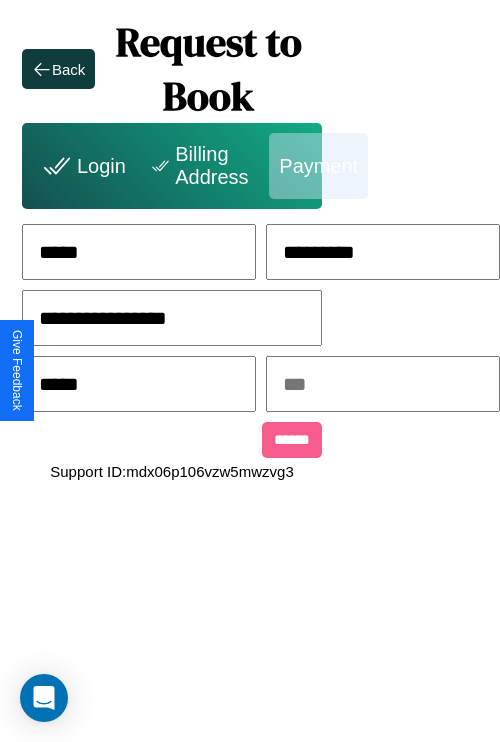 click at bounding box center (383, 384) 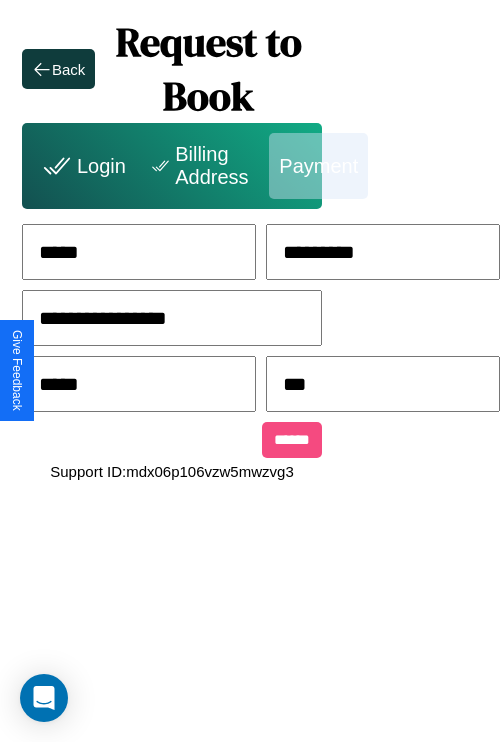 type on "***" 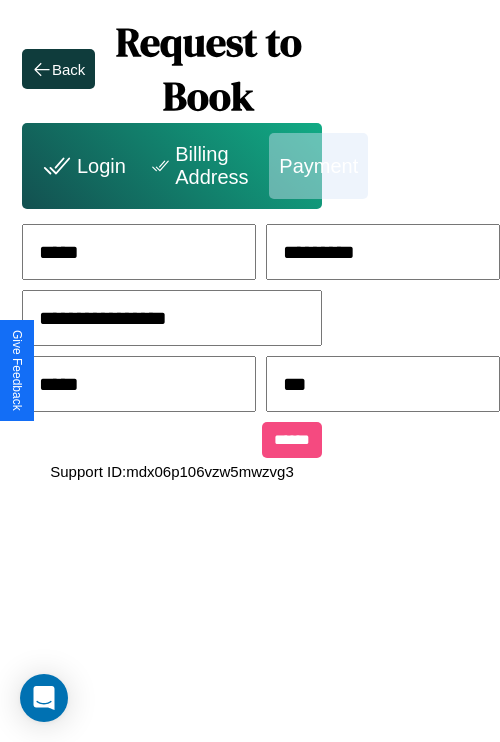 click on "******" at bounding box center [292, 440] 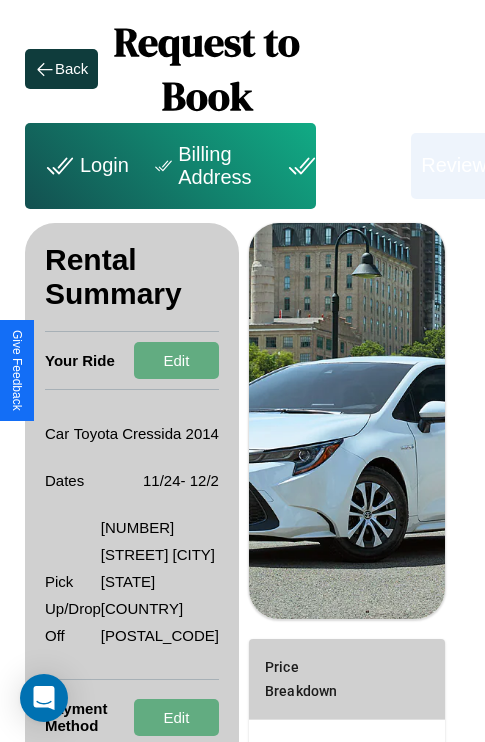 scroll, scrollTop: 355, scrollLeft: 72, axis: both 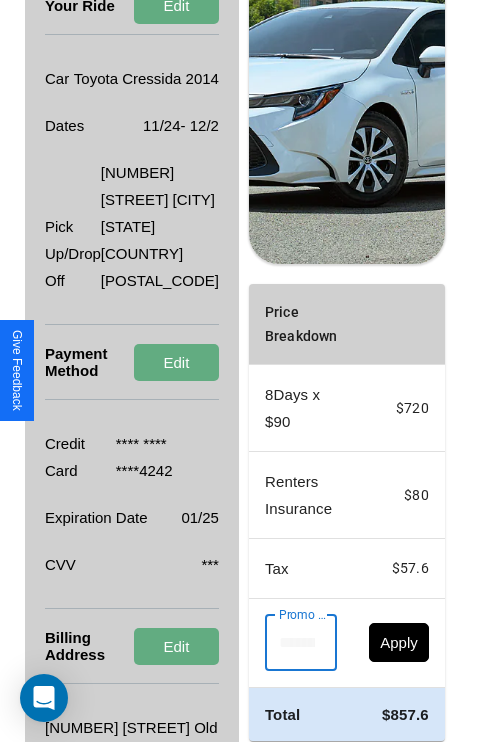 click on "Promo Code" at bounding box center (290, 643) 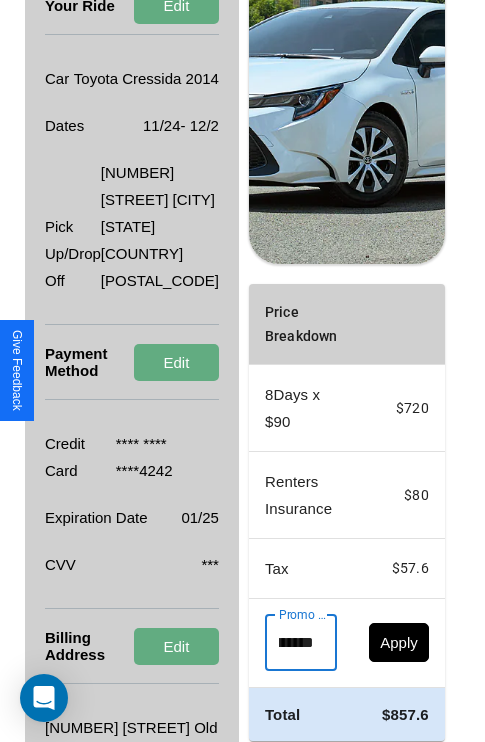scroll, scrollTop: 0, scrollLeft: 96, axis: horizontal 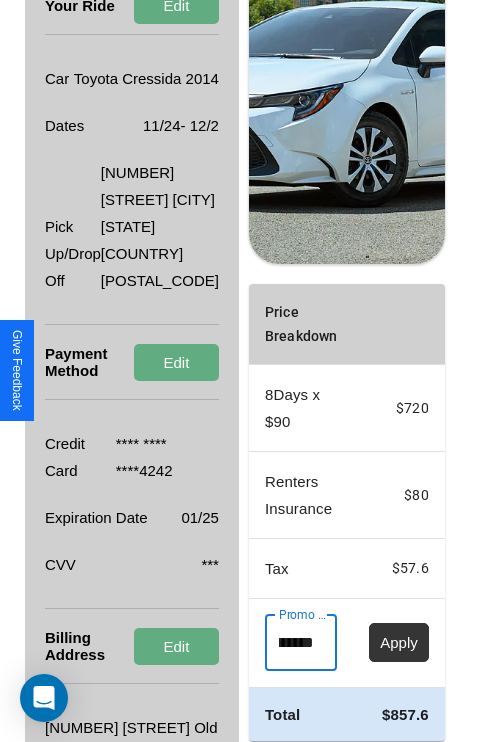 type on "**********" 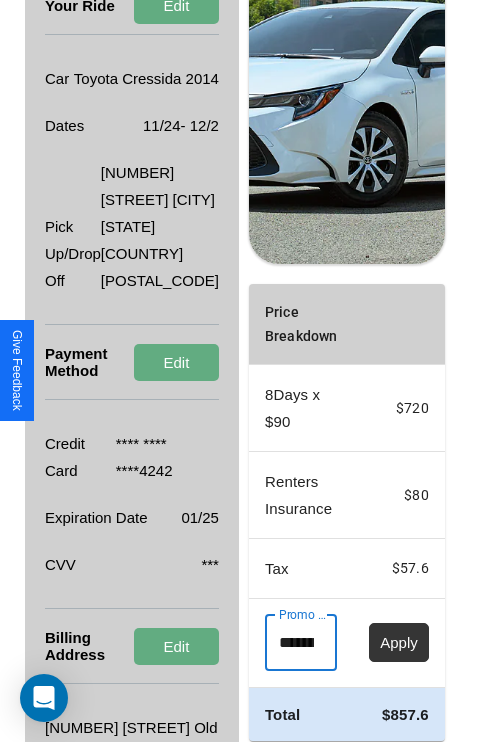 click on "Apply" at bounding box center [399, 642] 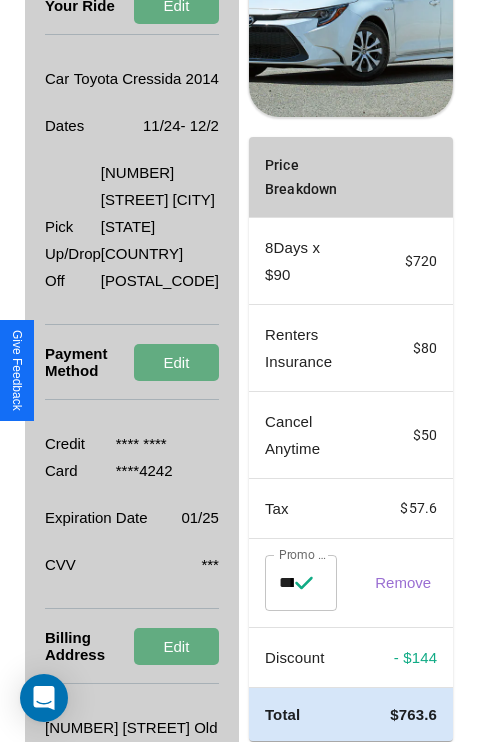 scroll, scrollTop: 509, scrollLeft: 72, axis: both 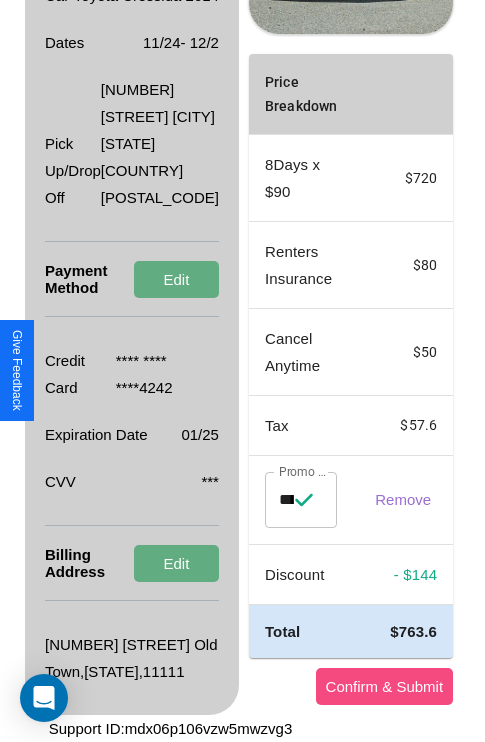 click on "Confirm & Submit" at bounding box center (385, 686) 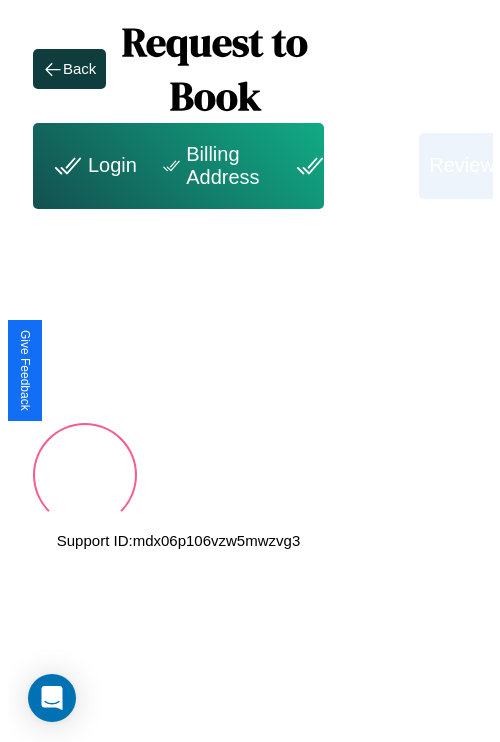 scroll, scrollTop: 0, scrollLeft: 72, axis: horizontal 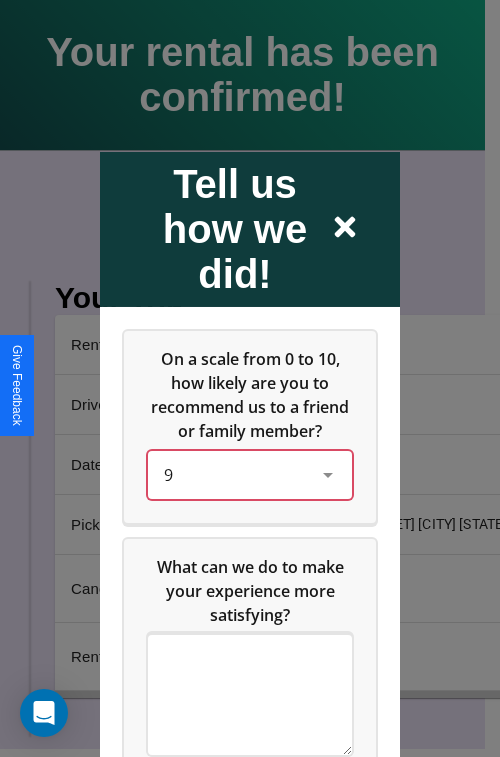 click on "9" at bounding box center [234, 474] 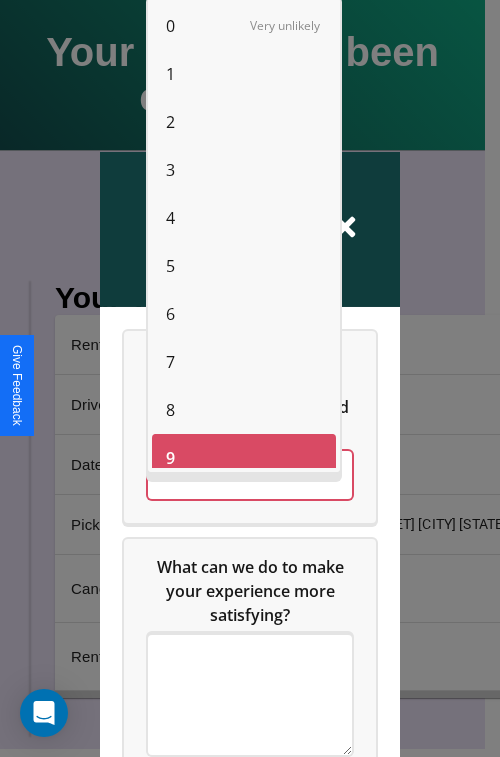 scroll, scrollTop: 14, scrollLeft: 0, axis: vertical 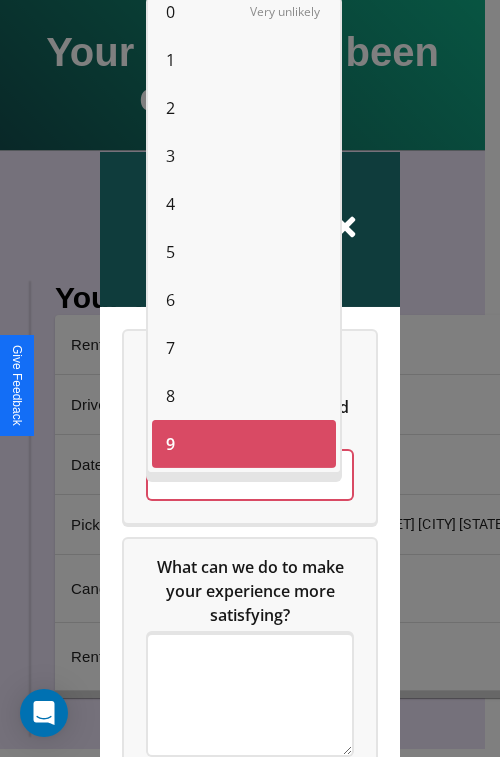 click on "1" at bounding box center (170, 60) 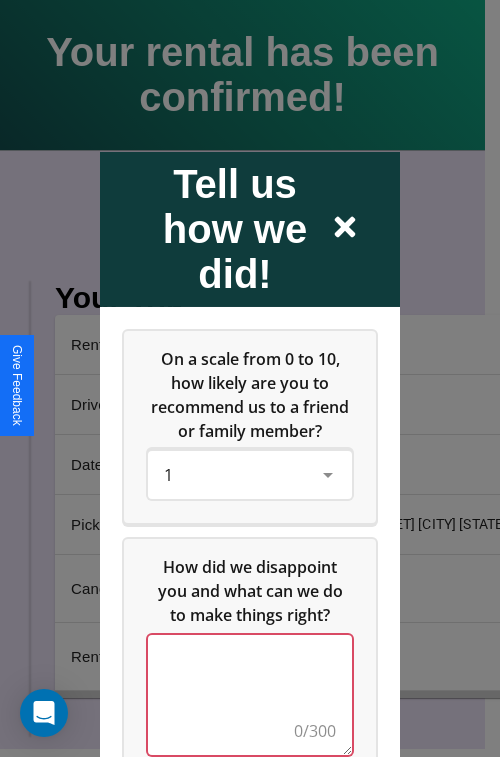 click at bounding box center (250, 694) 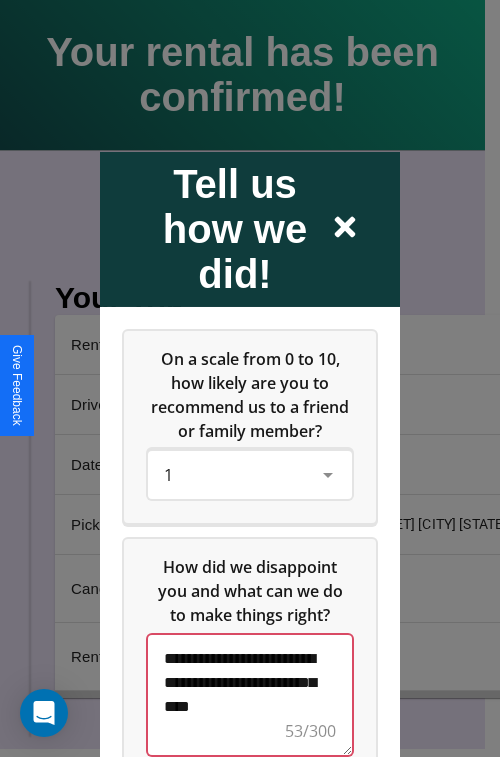 scroll, scrollTop: 5, scrollLeft: 0, axis: vertical 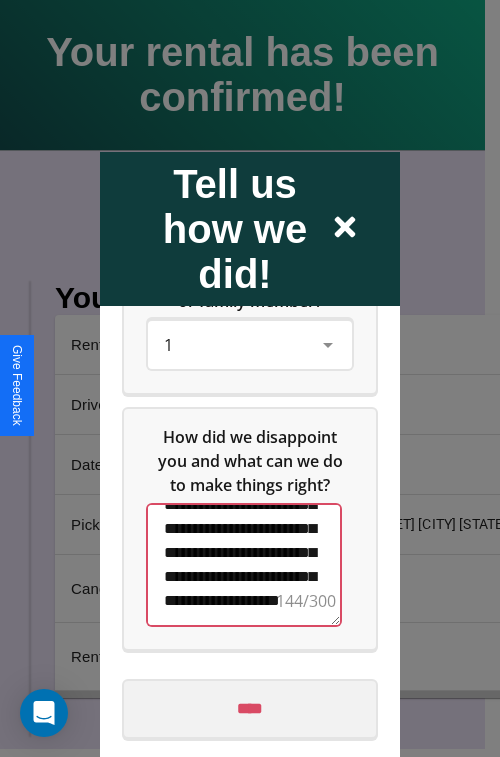 type on "**********" 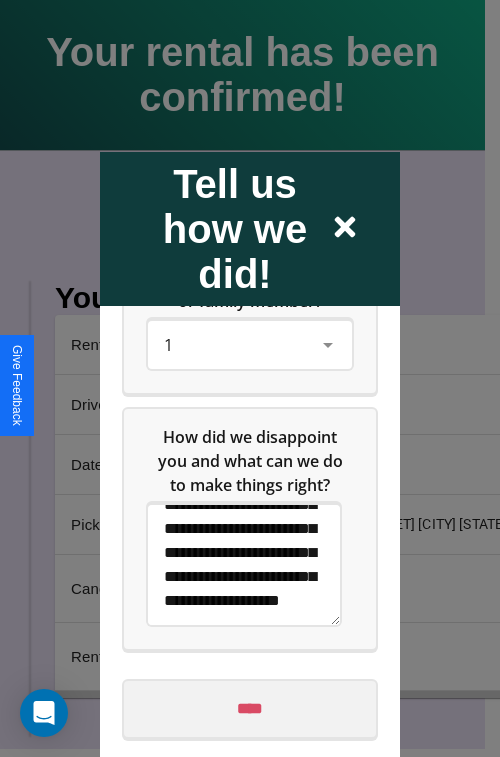 click on "****" at bounding box center (250, 708) 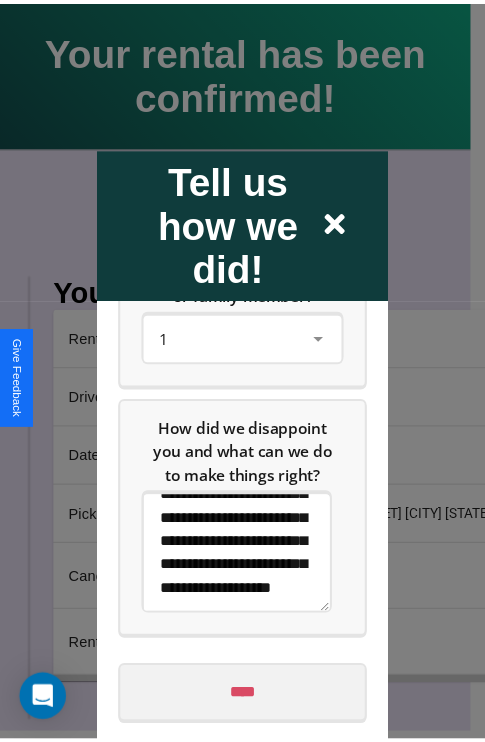 scroll, scrollTop: 0, scrollLeft: 0, axis: both 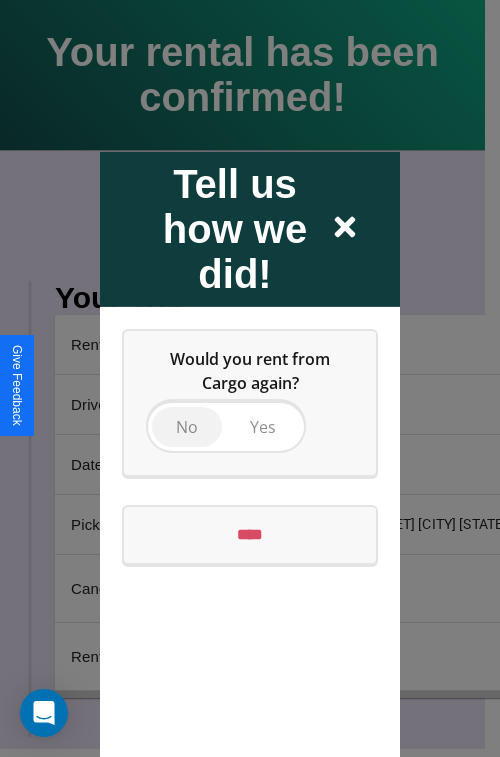 click on "No" at bounding box center (187, 426) 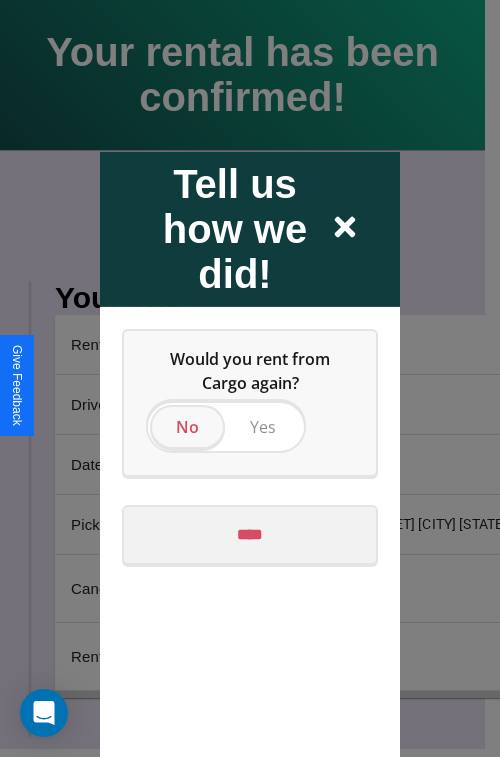 click on "****" at bounding box center (250, 534) 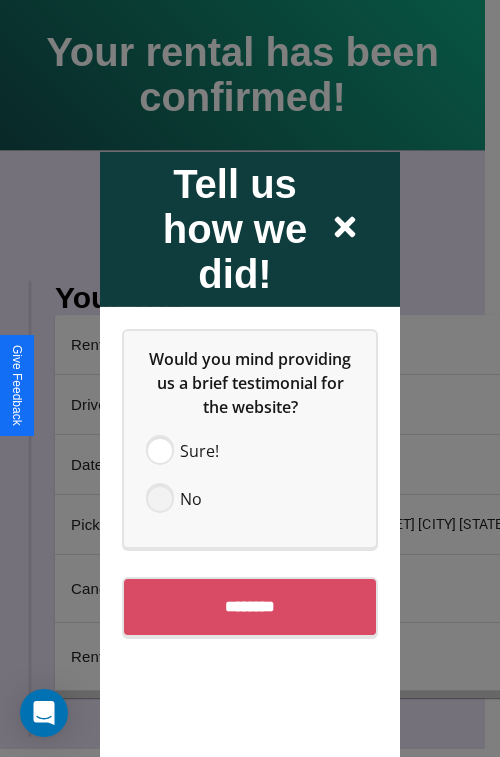 click at bounding box center (160, 498) 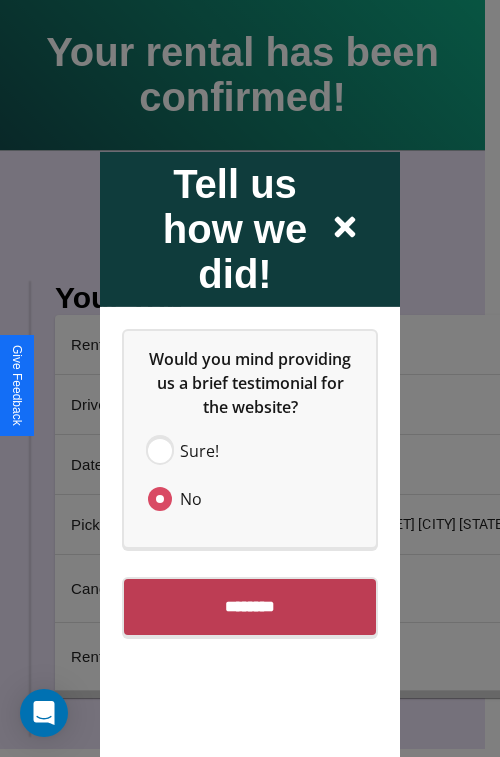 click on "********" at bounding box center (250, 606) 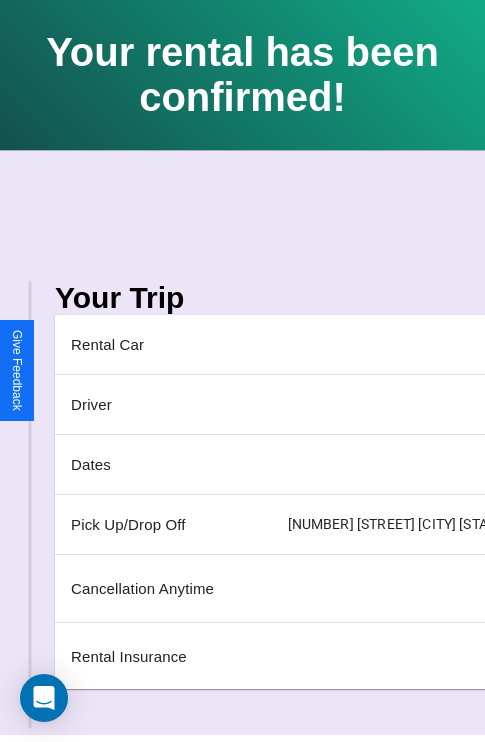 scroll, scrollTop: 0, scrollLeft: 235, axis: horizontal 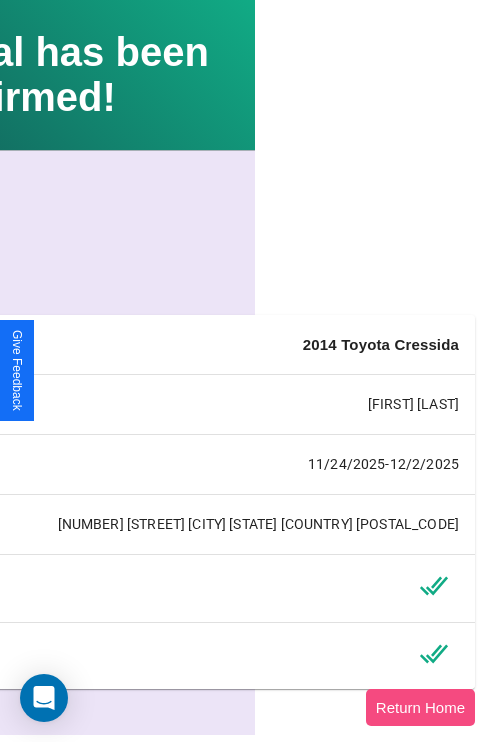 click on "Return Home" at bounding box center [420, 707] 